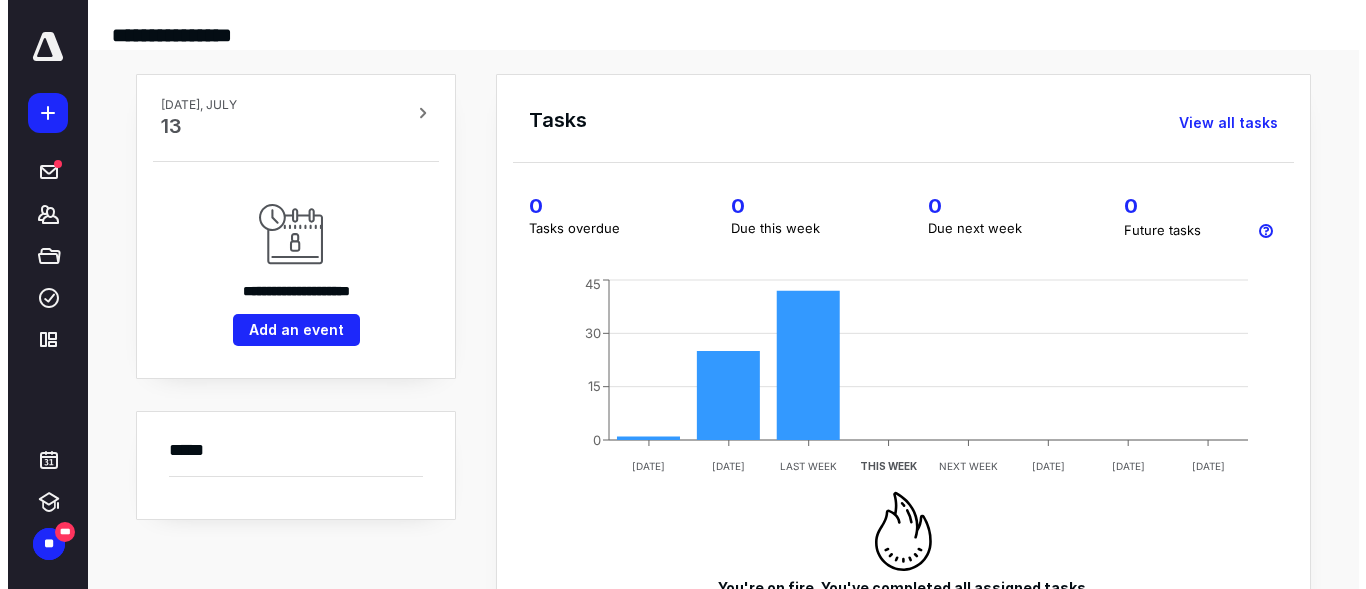 scroll, scrollTop: 0, scrollLeft: 0, axis: both 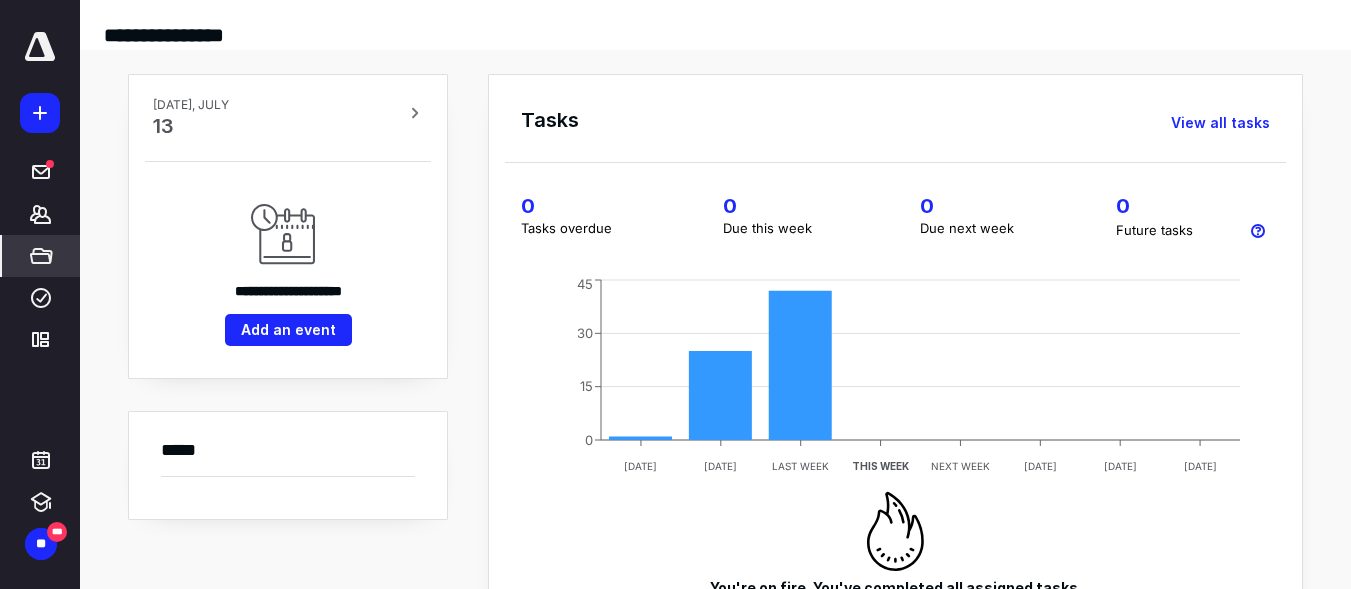 click 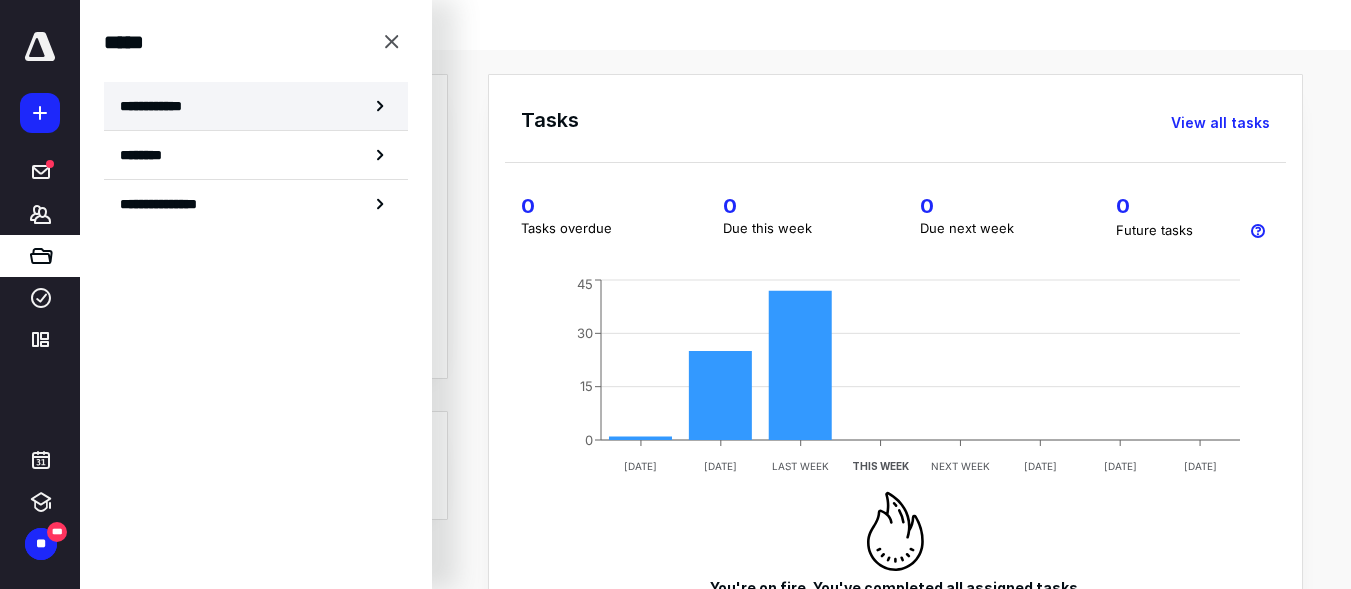 click on "**********" at bounding box center (256, 106) 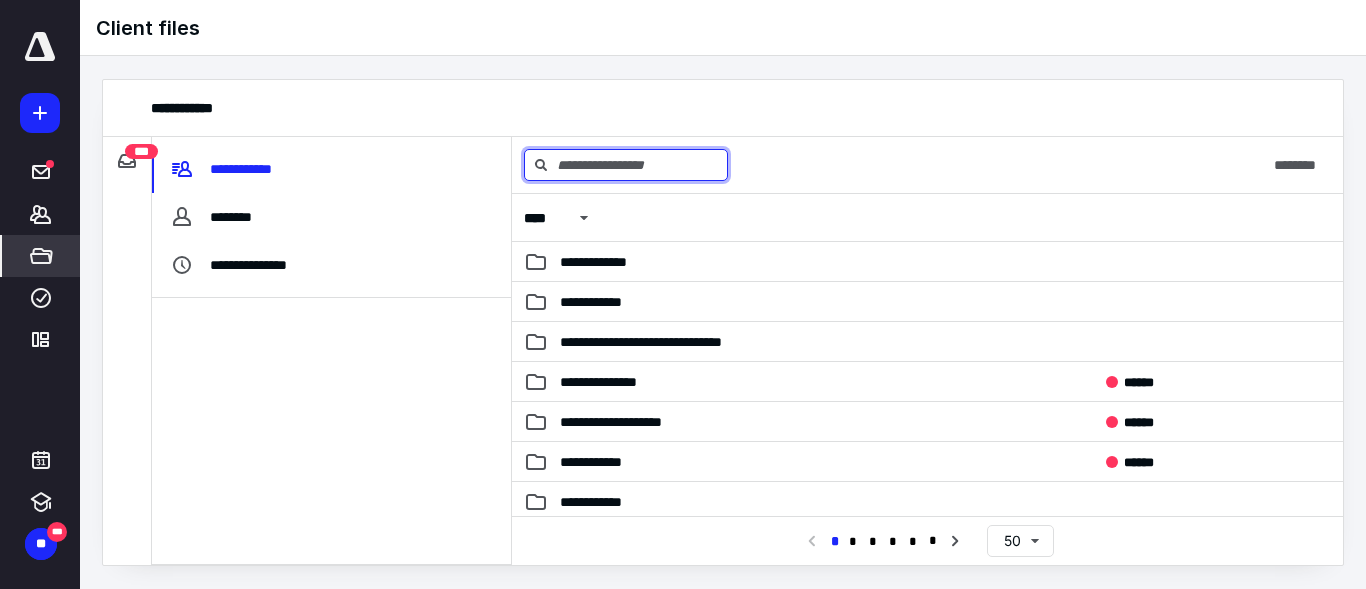 click at bounding box center (626, 165) 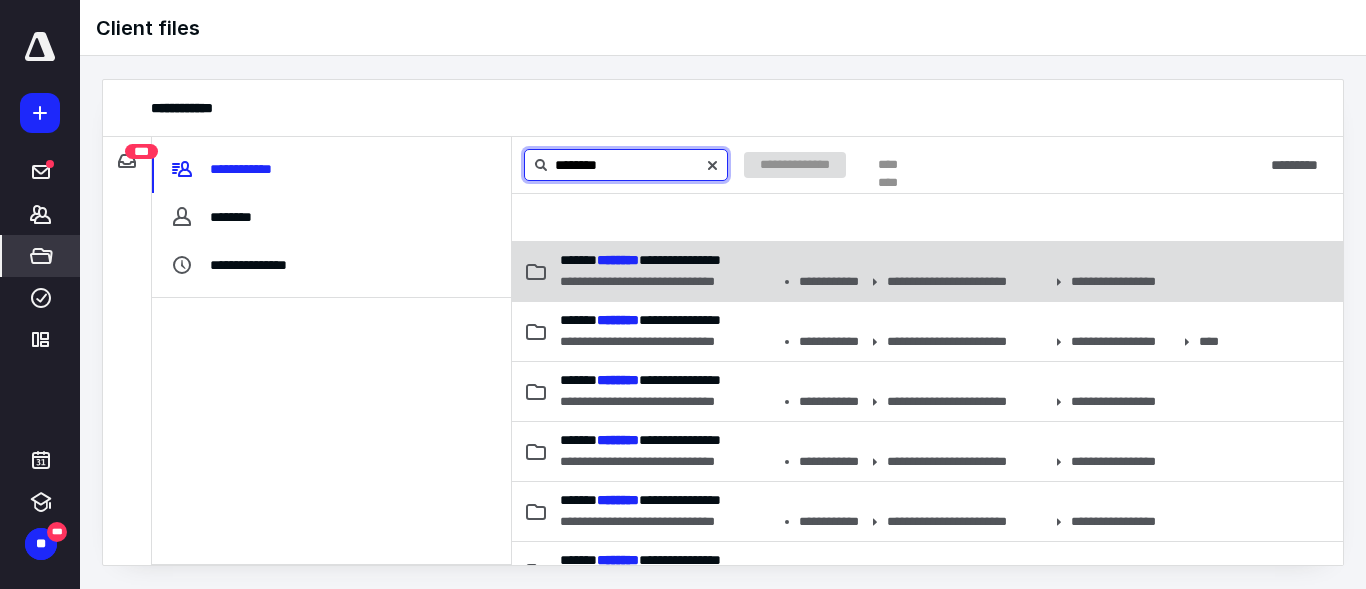 type on "********" 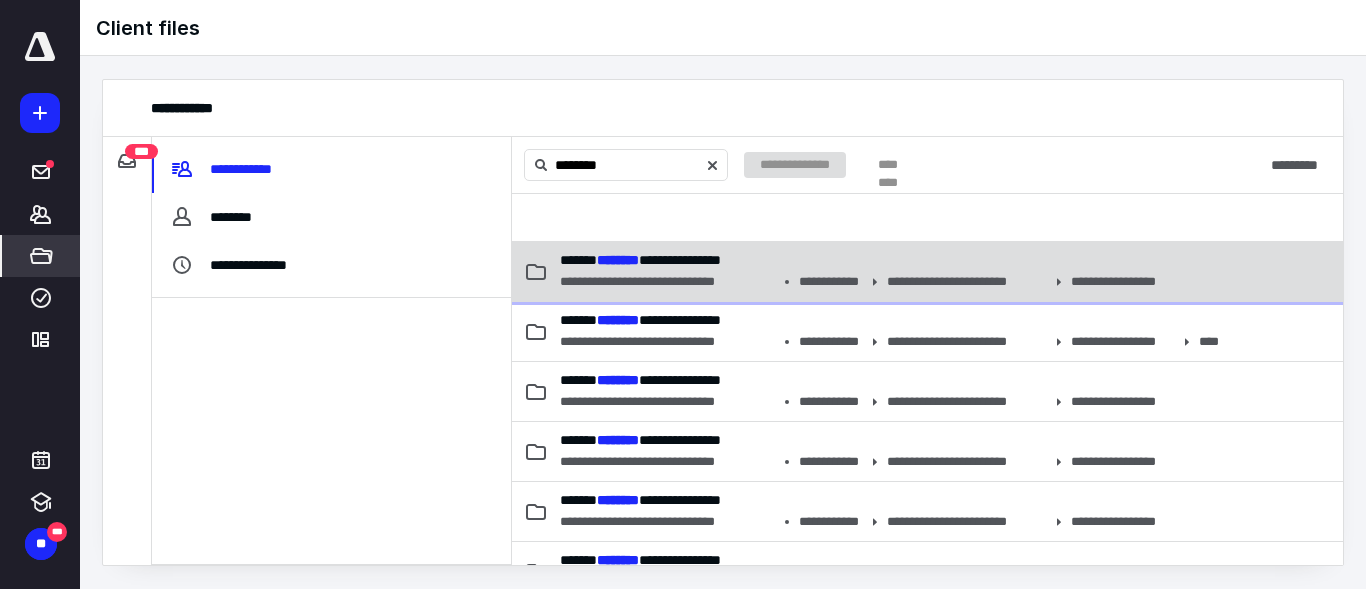 click on "**********" at bounding box center [667, 282] 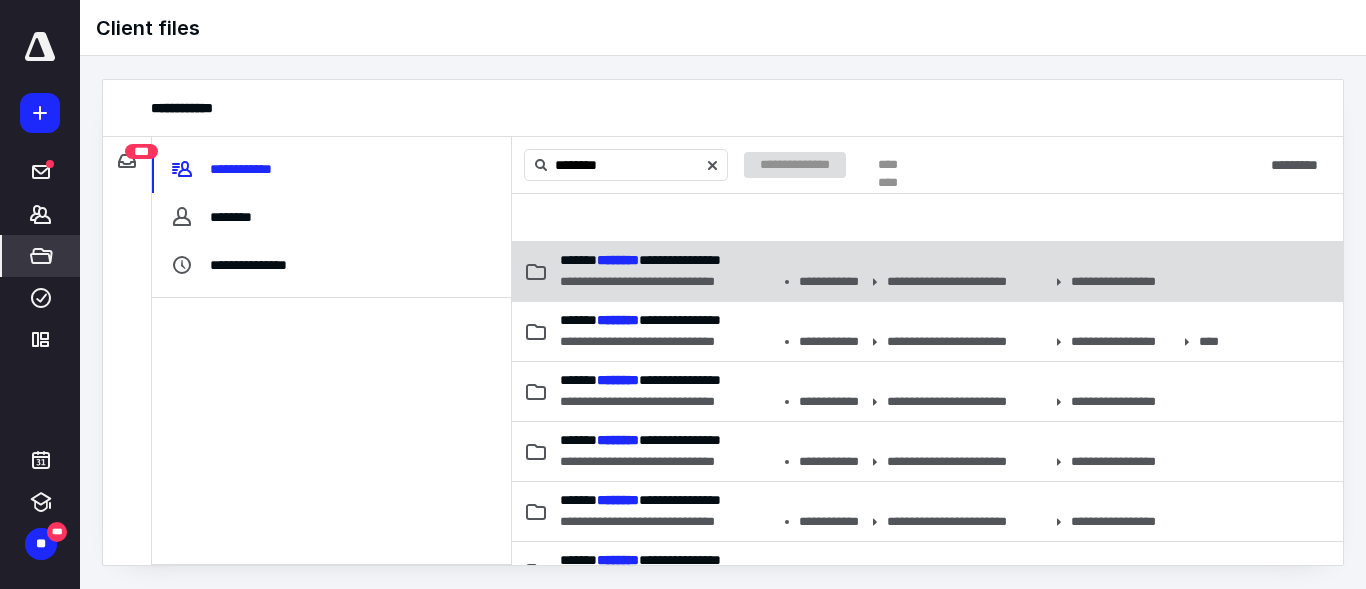 type 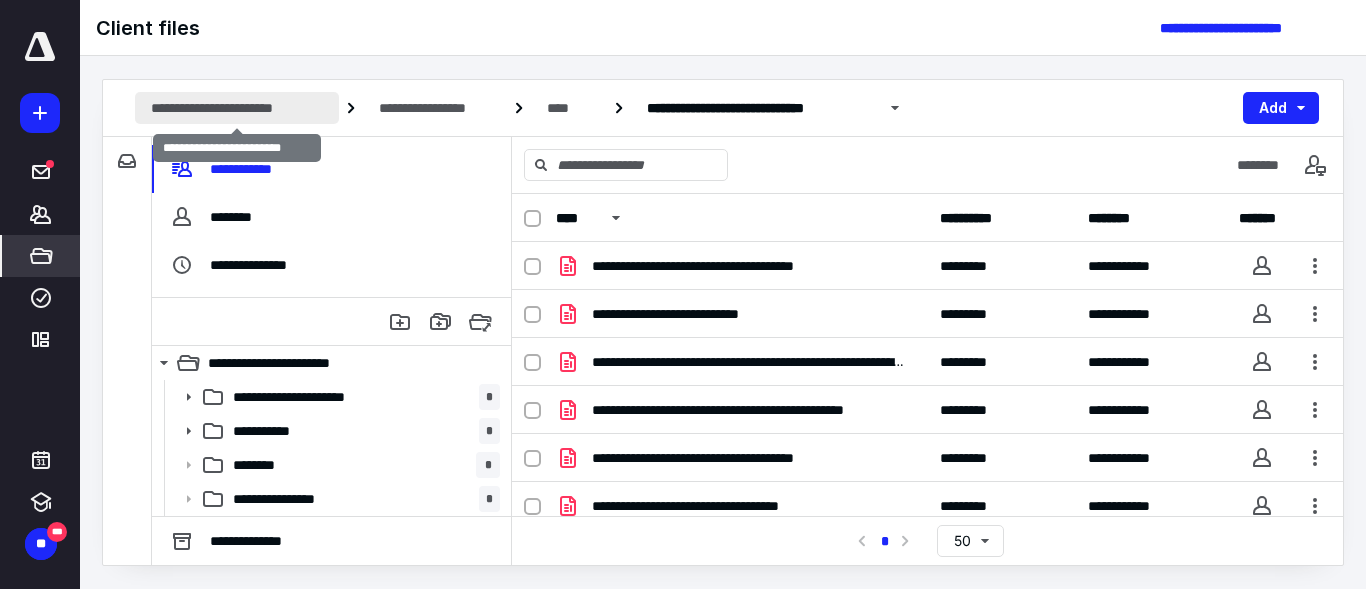 click on "**********" at bounding box center [237, 108] 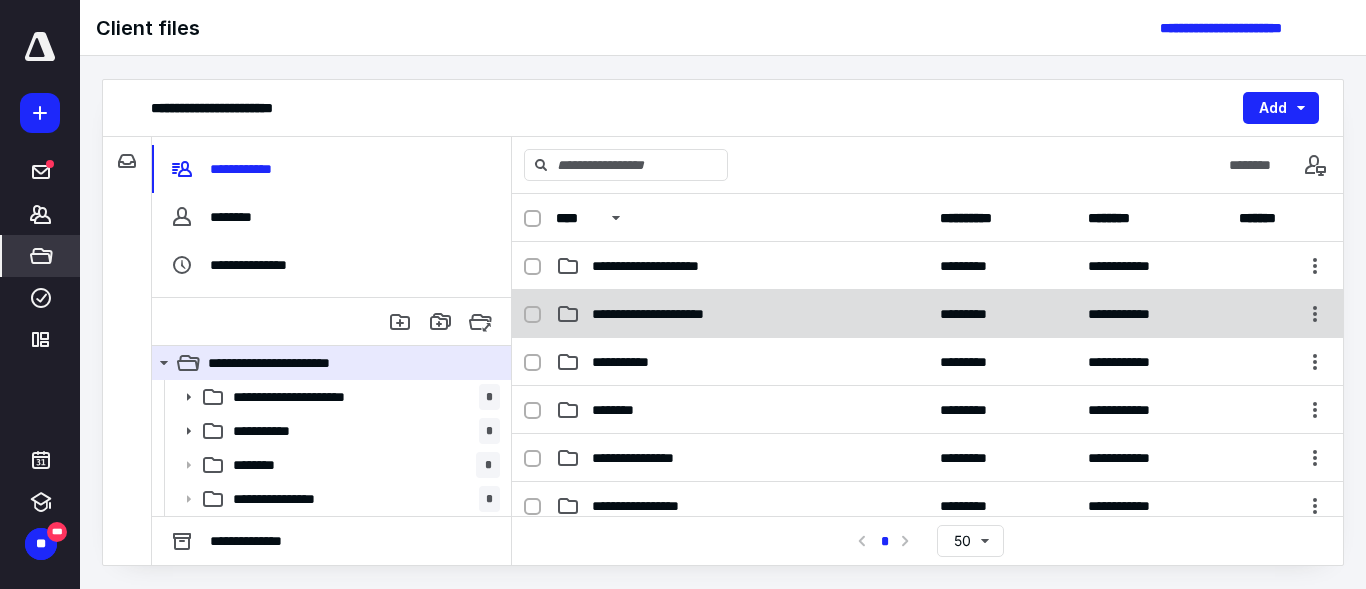 click on "**********" at bounding box center [670, 314] 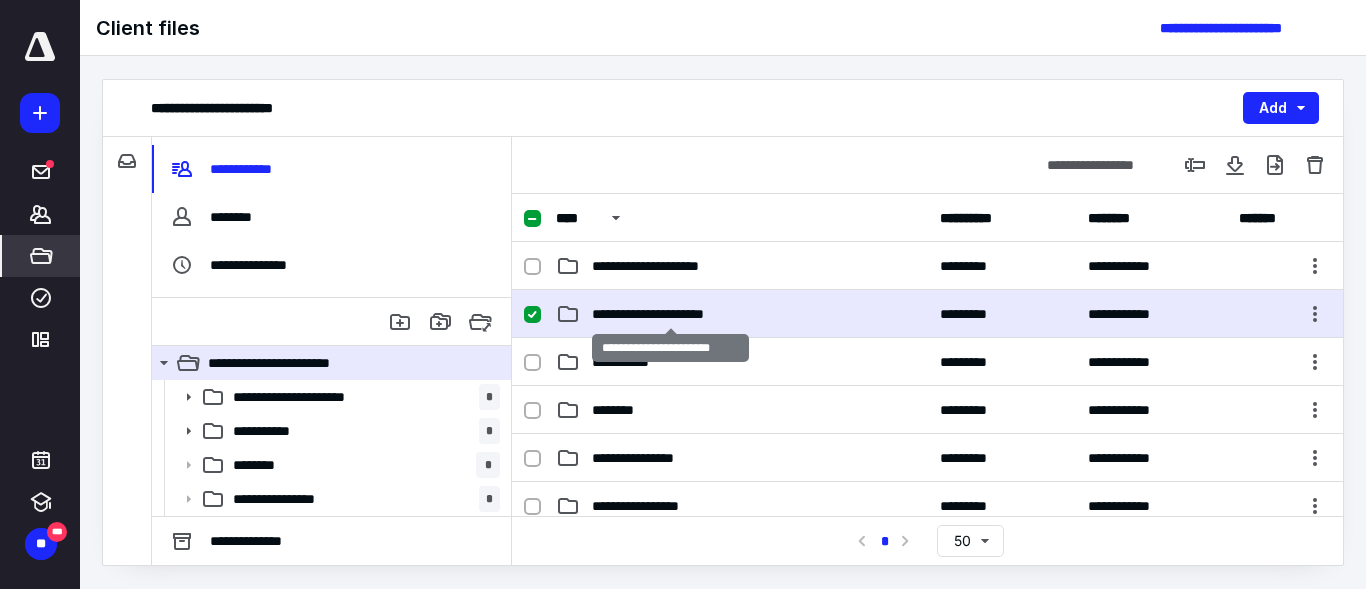 click on "**********" at bounding box center (670, 314) 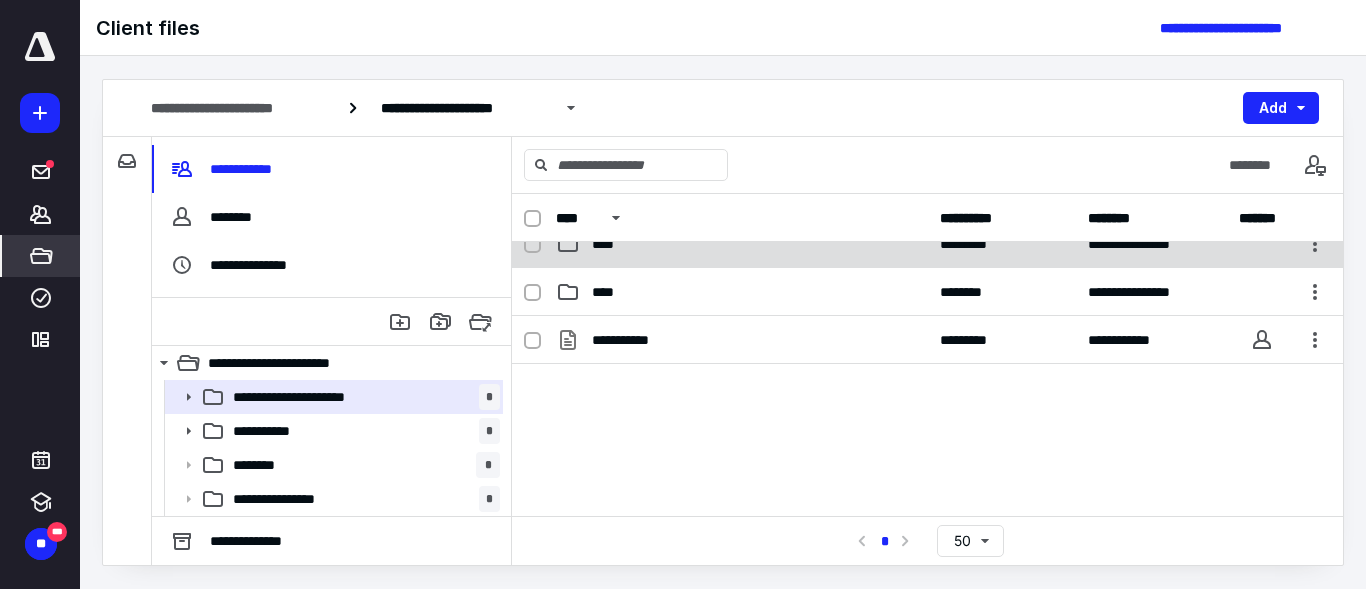 scroll, scrollTop: 402, scrollLeft: 0, axis: vertical 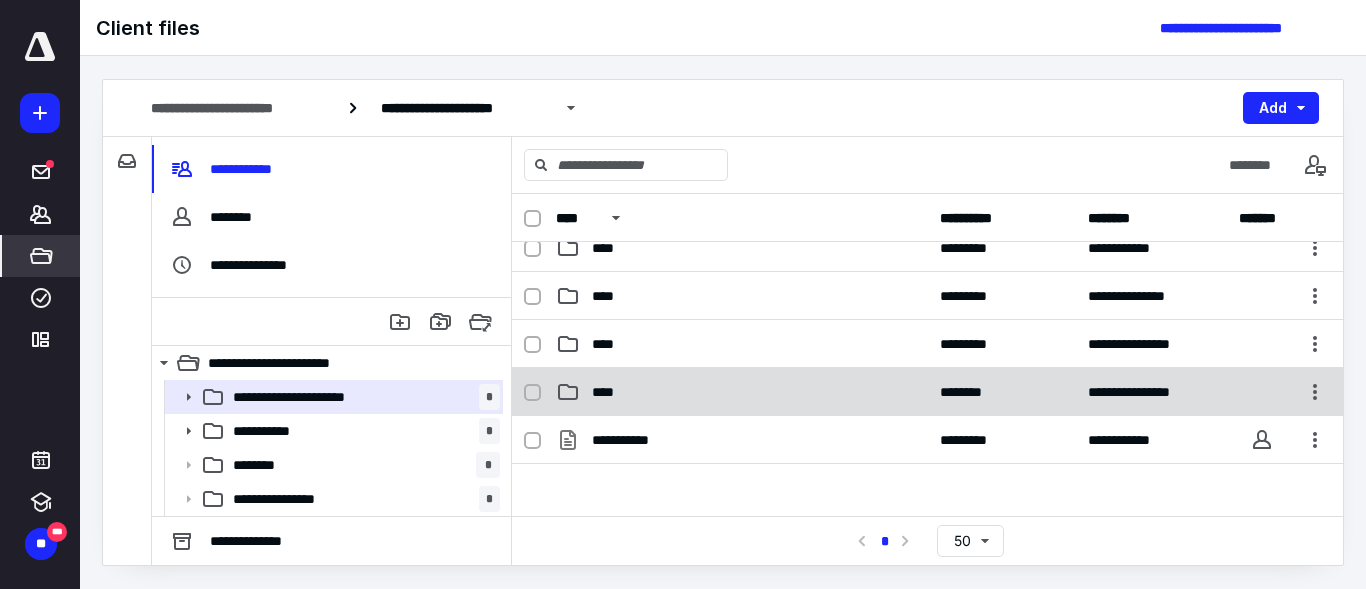 click on "****" at bounding box center [742, 392] 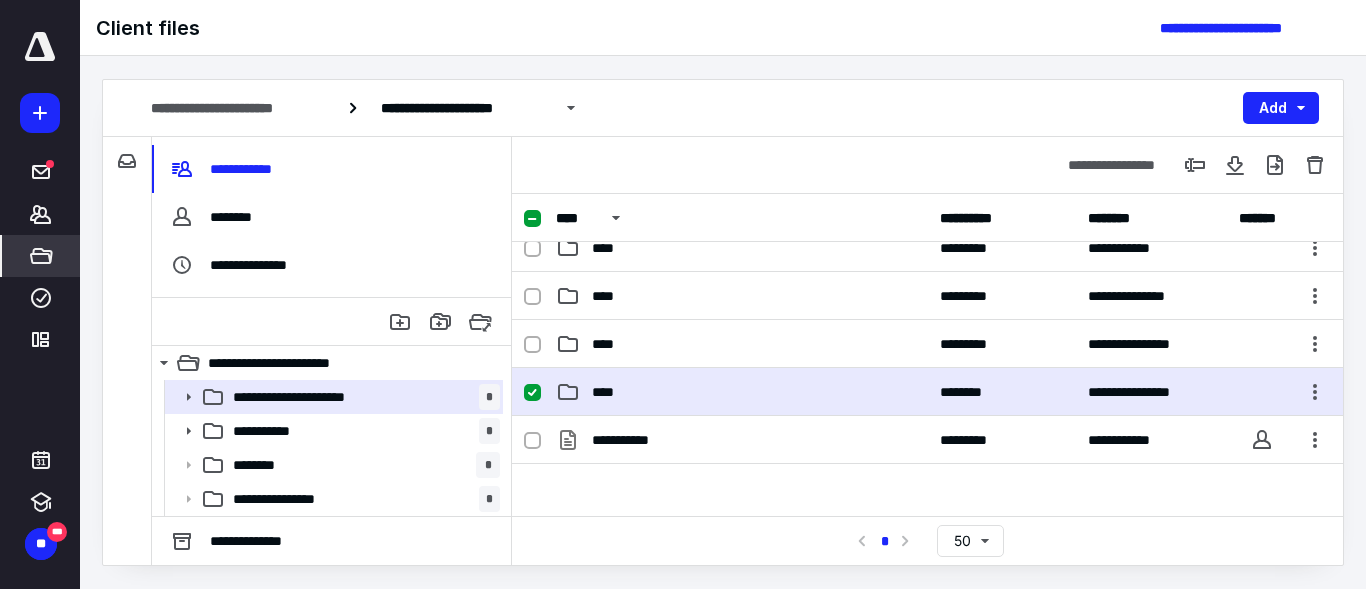 click on "****" at bounding box center [742, 392] 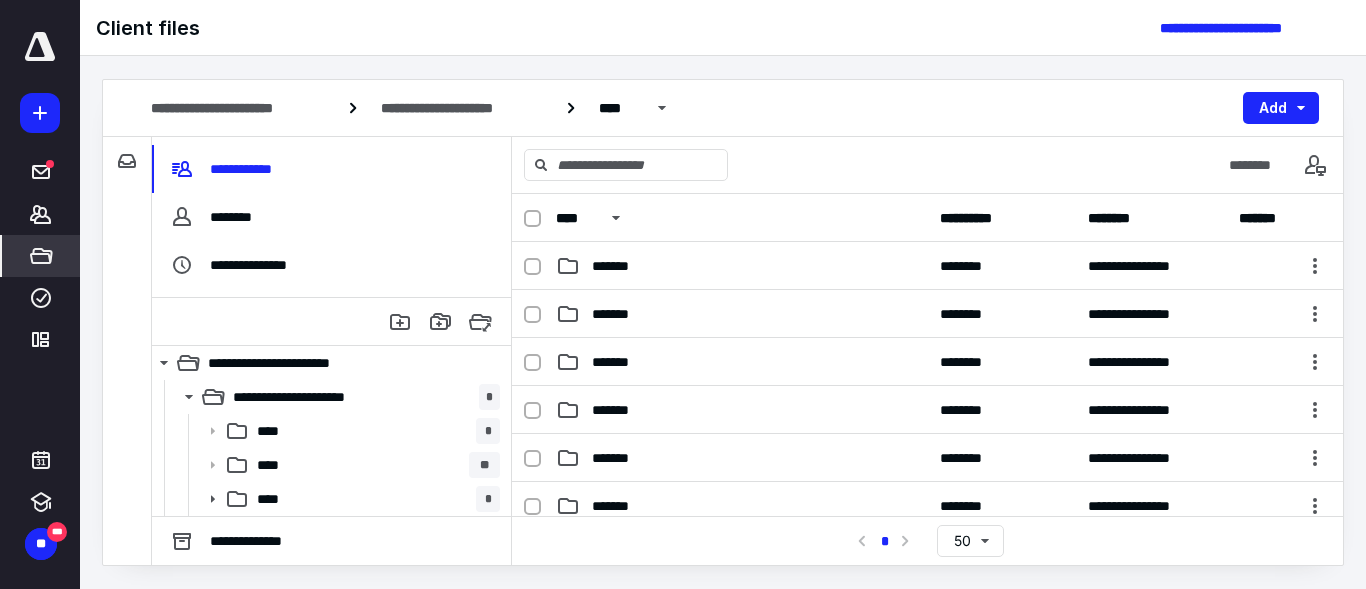 scroll, scrollTop: 100, scrollLeft: 0, axis: vertical 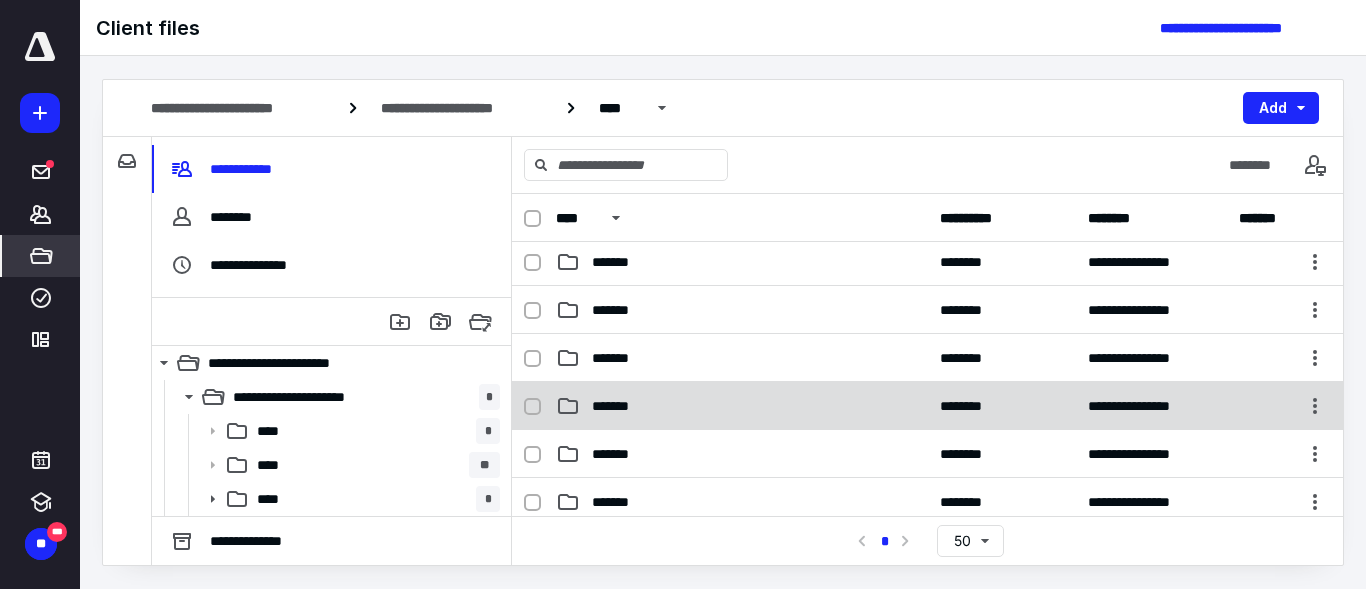 click on "*******" at bounding box center [742, 406] 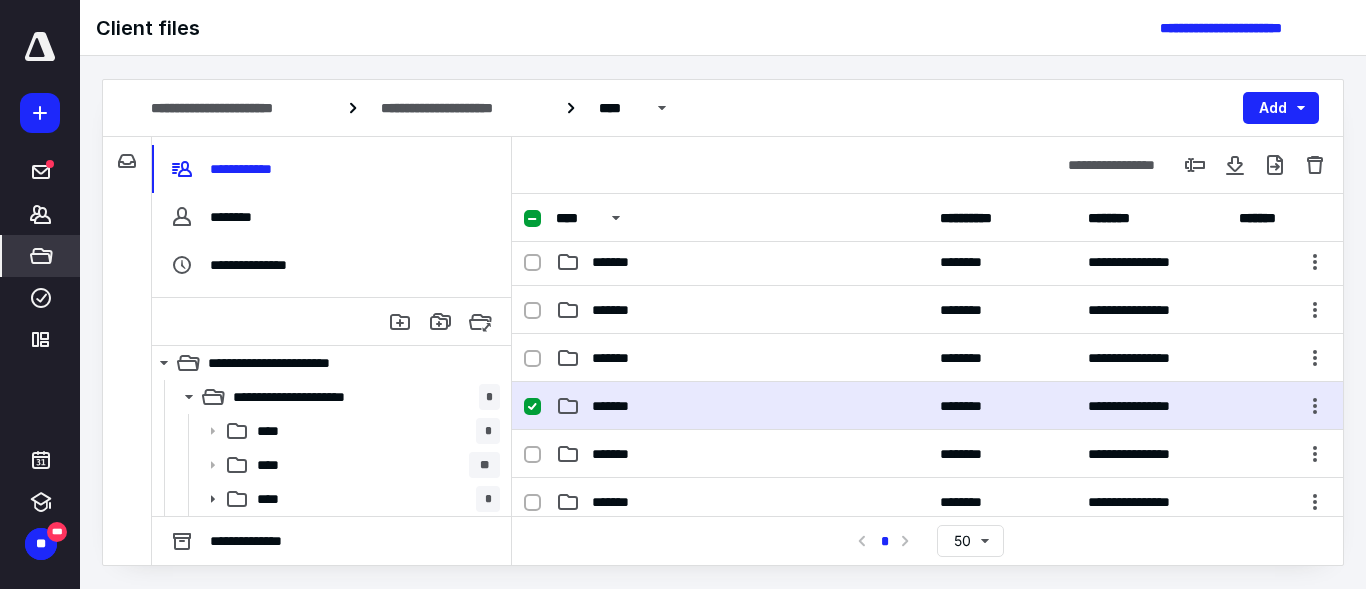 click on "*******" at bounding box center [742, 406] 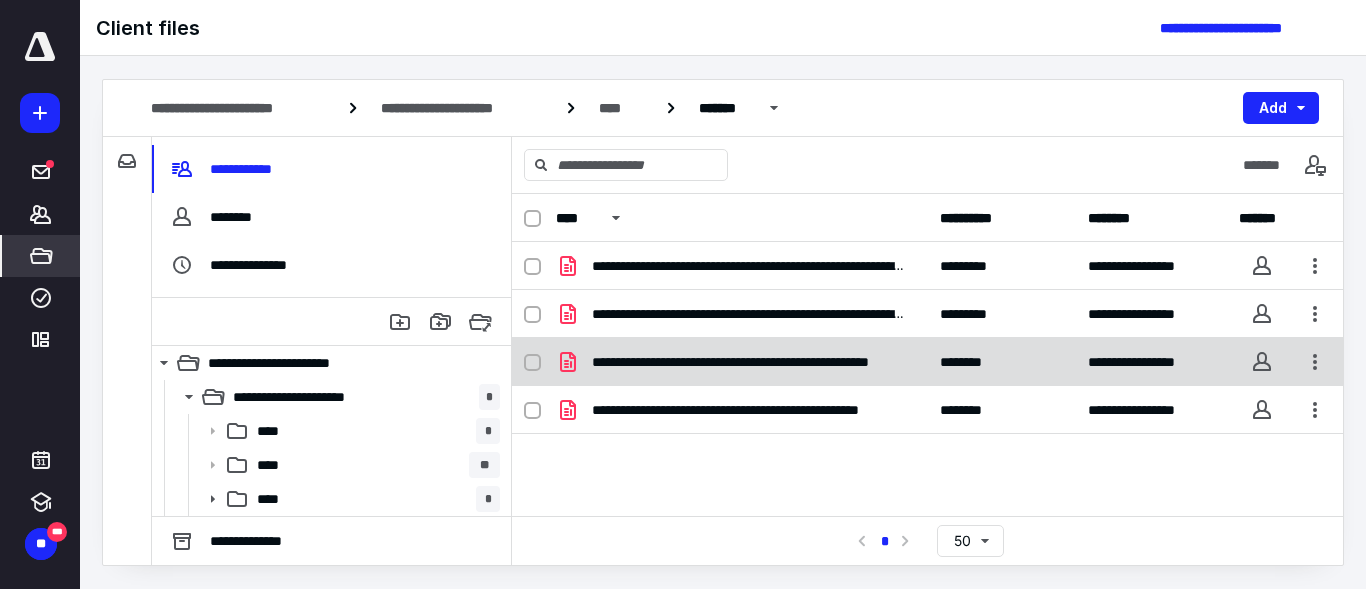 click on "**********" at bounding box center (750, 362) 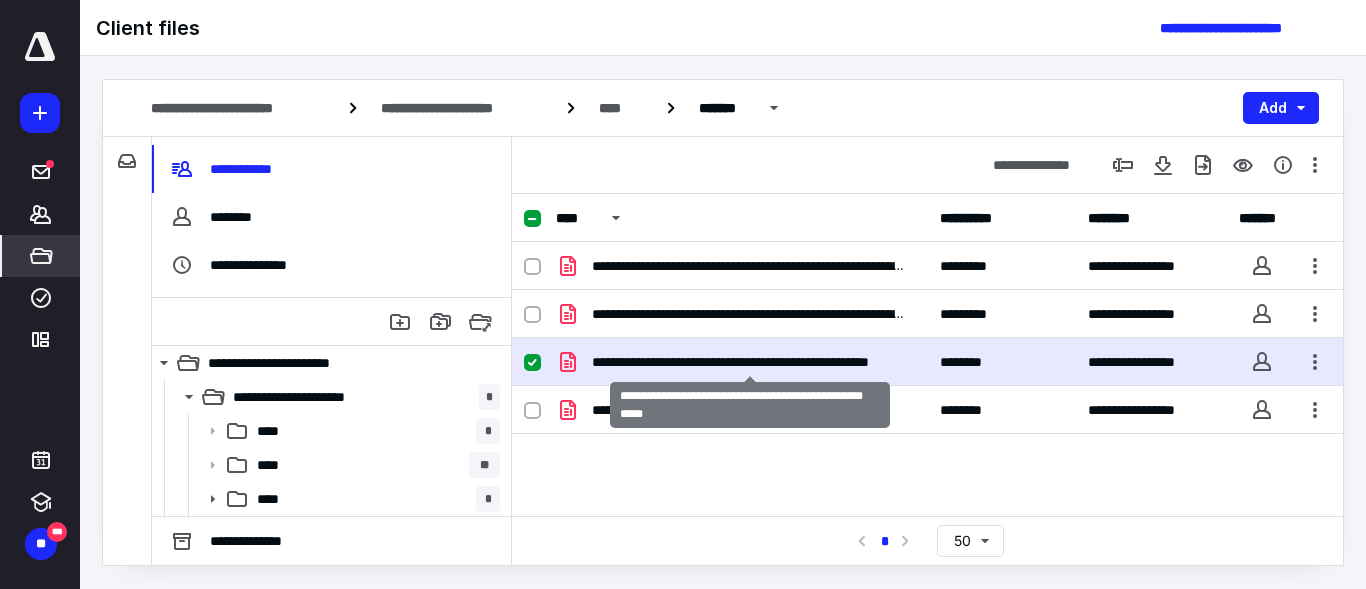 click on "**********" at bounding box center [750, 362] 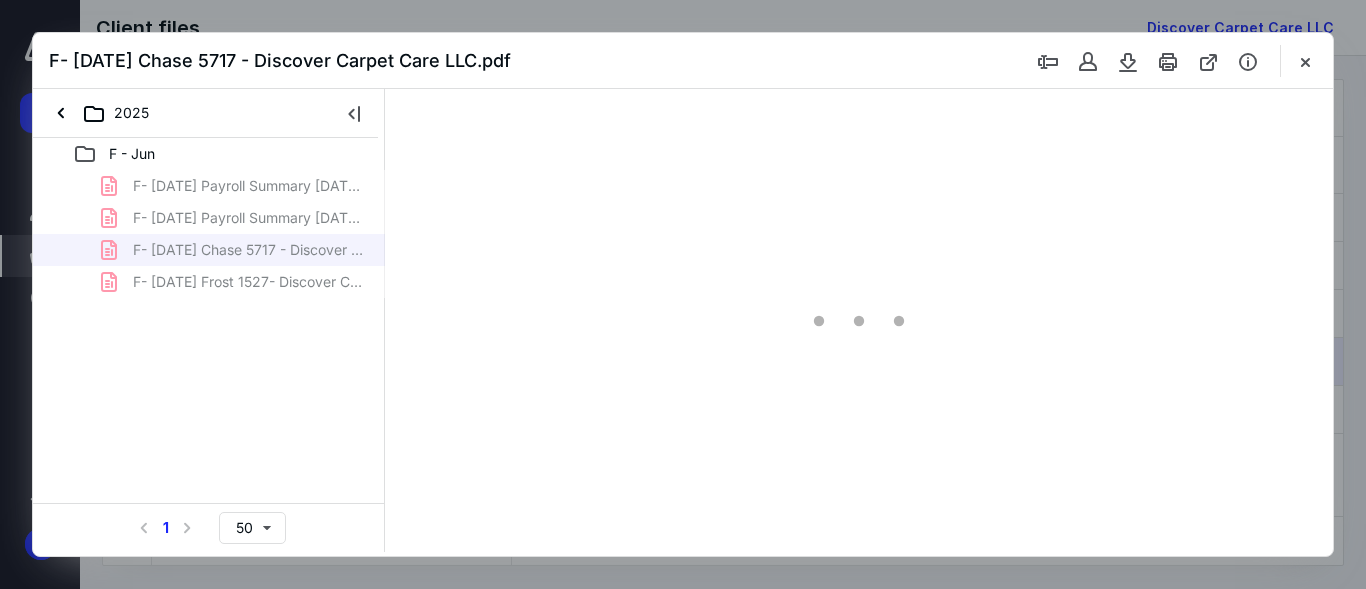 scroll, scrollTop: 0, scrollLeft: 0, axis: both 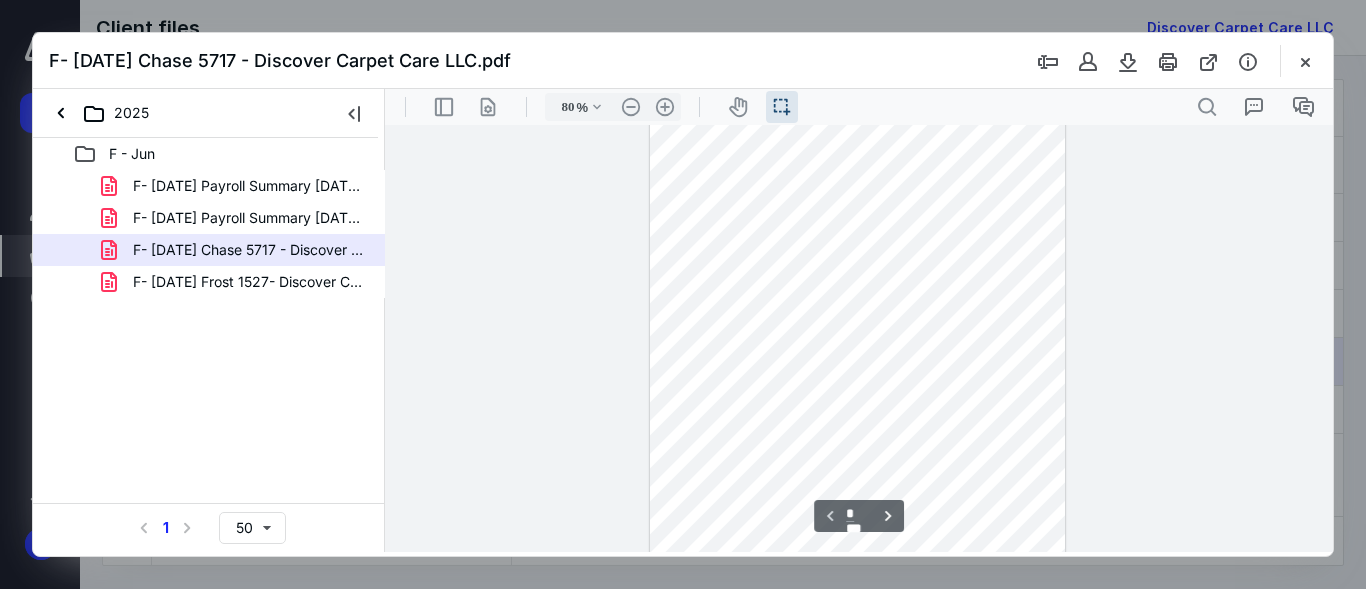 type on "88" 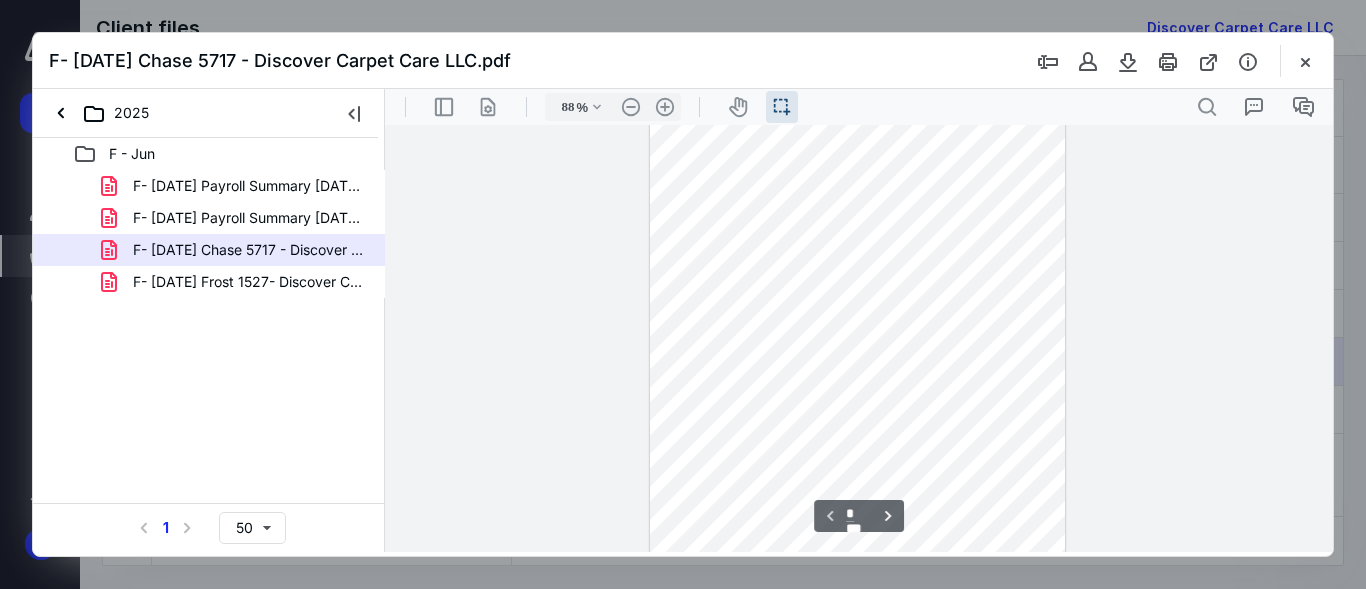 scroll, scrollTop: 187, scrollLeft: 0, axis: vertical 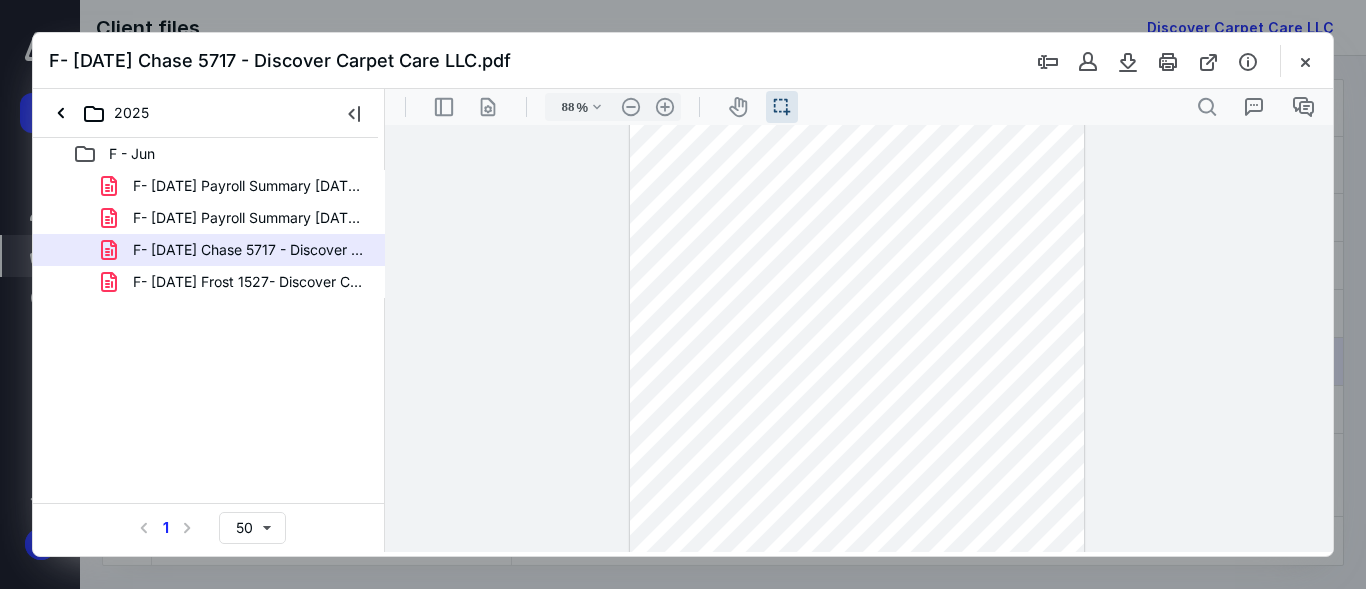 click at bounding box center [859, 338] 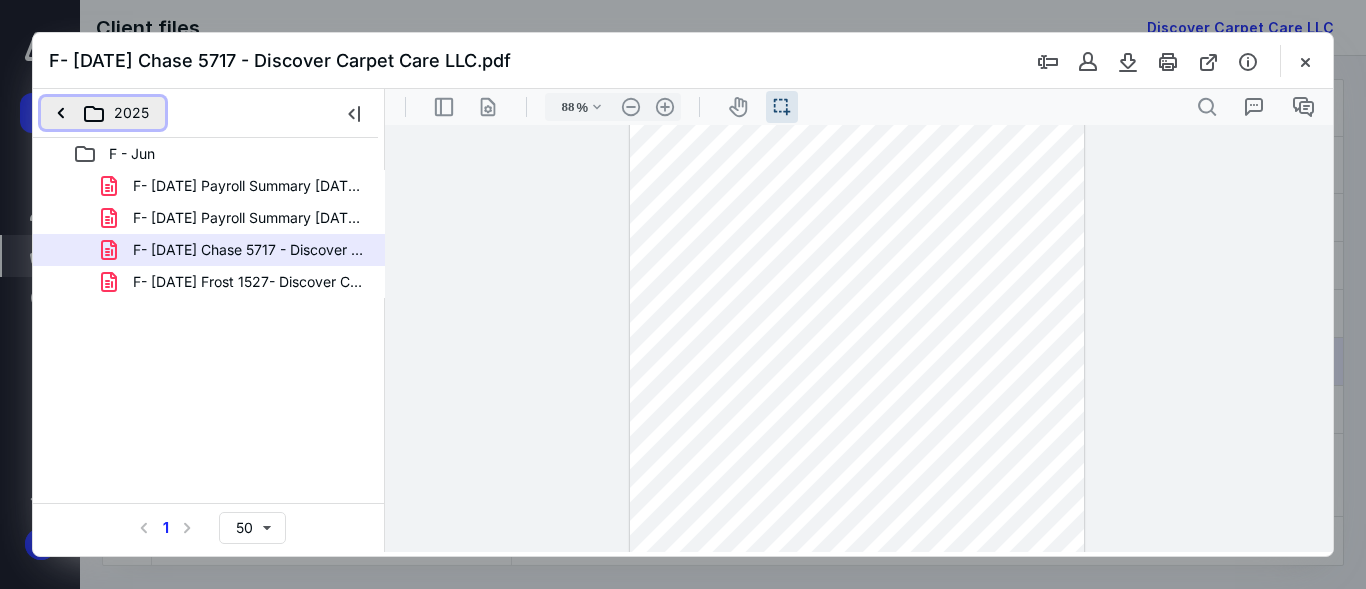 click on "2025" at bounding box center (103, 113) 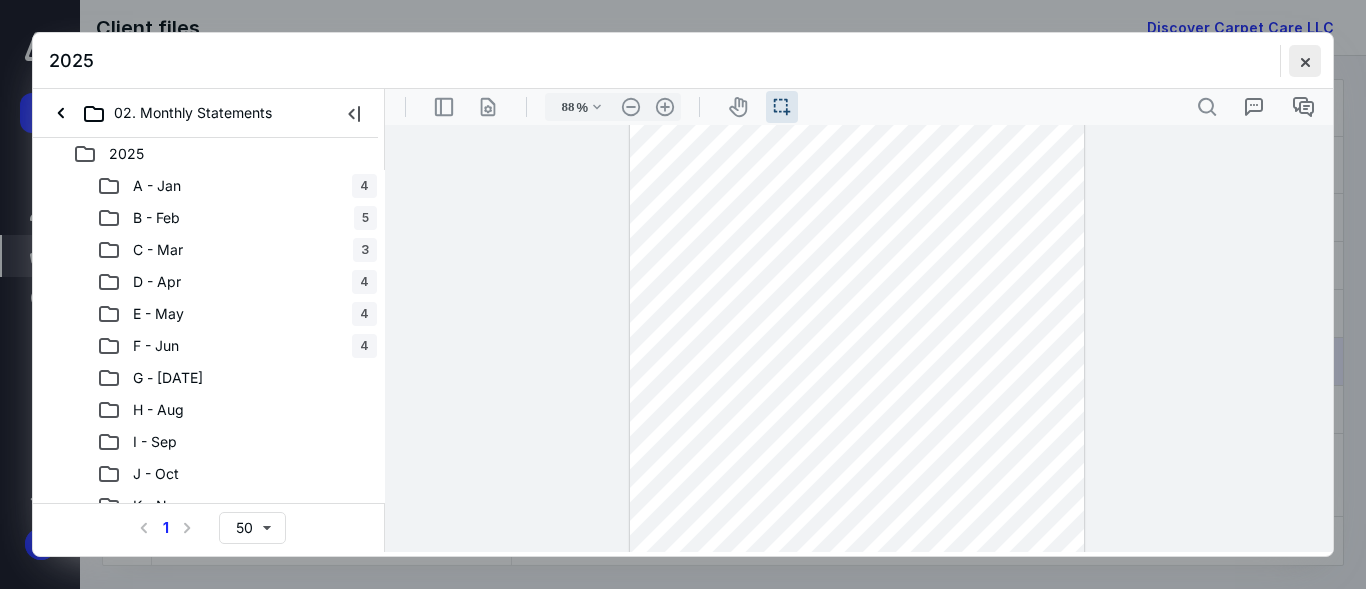 click at bounding box center (1305, 61) 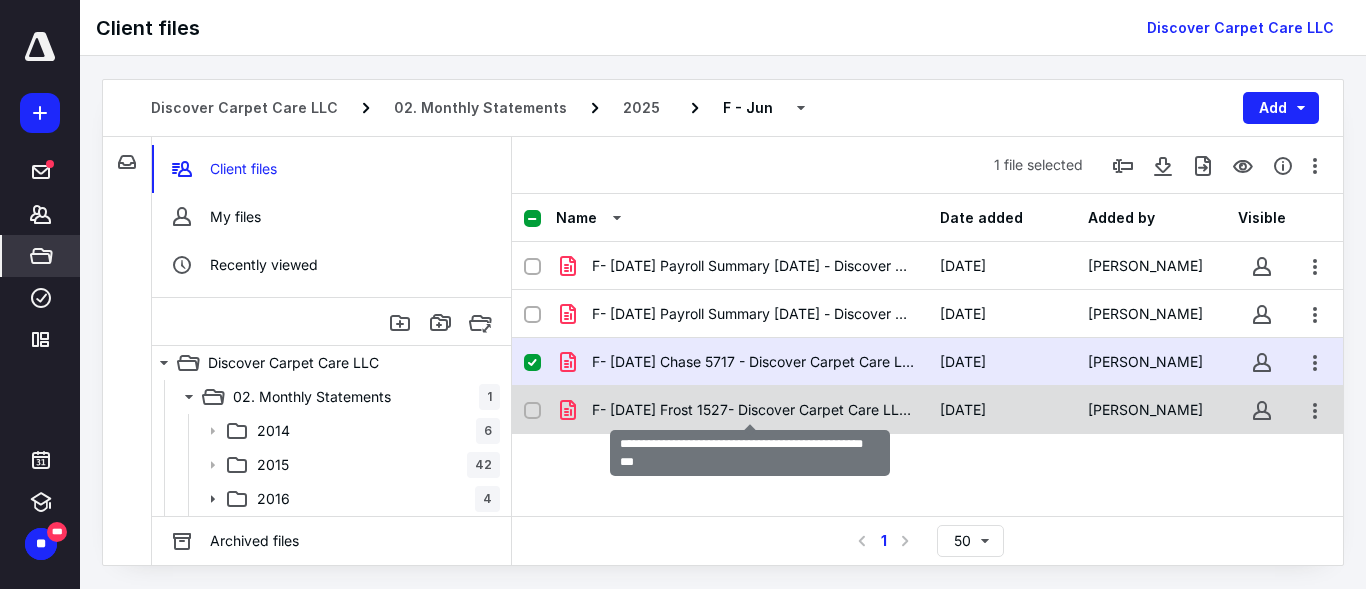 click on "F- [DATE] Frost 1527- Discover Carpet Care LLC.pdf" at bounding box center (754, 410) 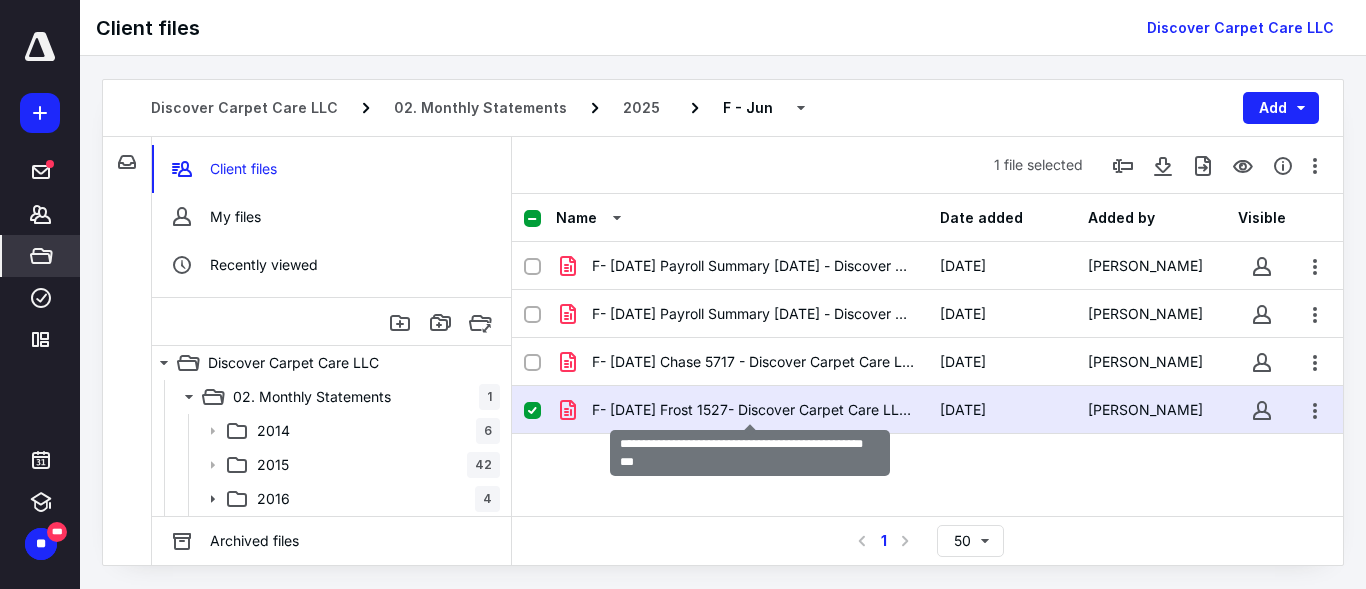 click on "F- [DATE] Frost 1527- Discover Carpet Care LLC.pdf" at bounding box center [754, 410] 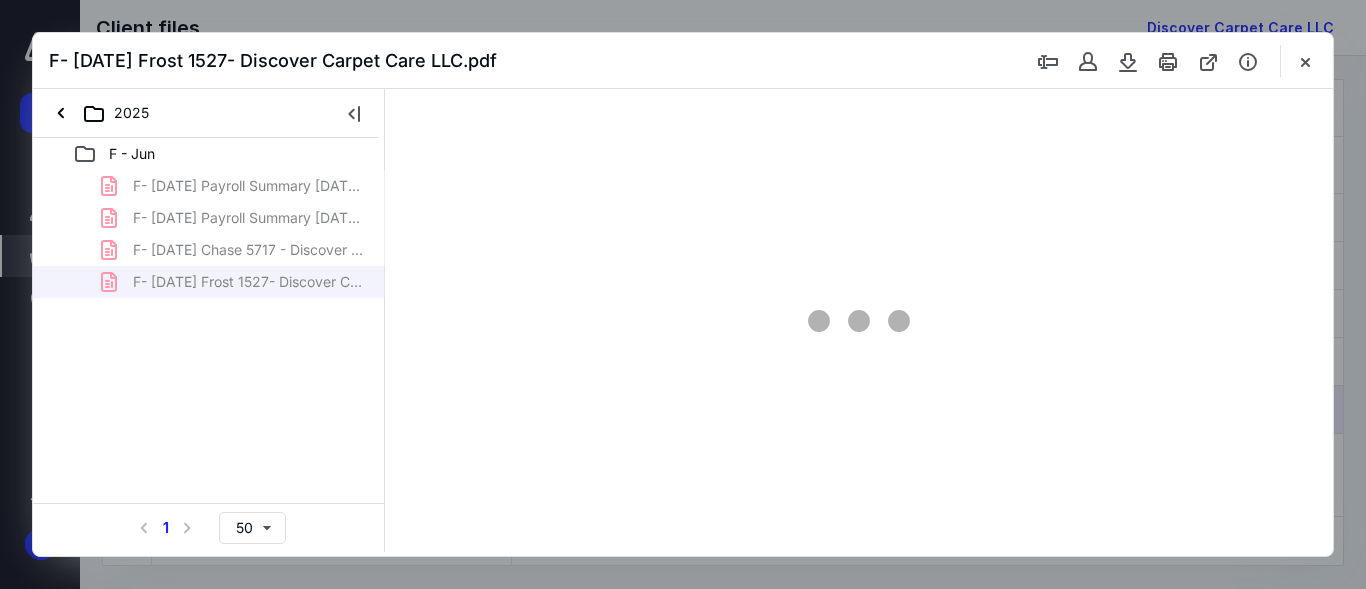 scroll, scrollTop: 0, scrollLeft: 0, axis: both 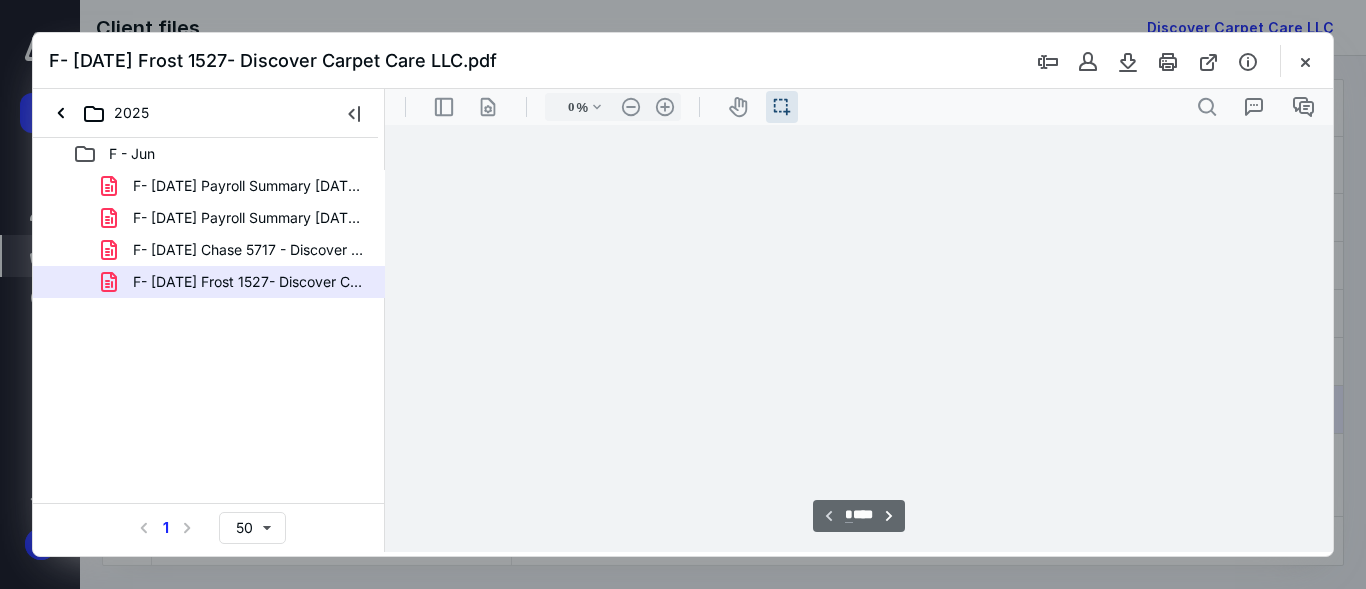 type on "54" 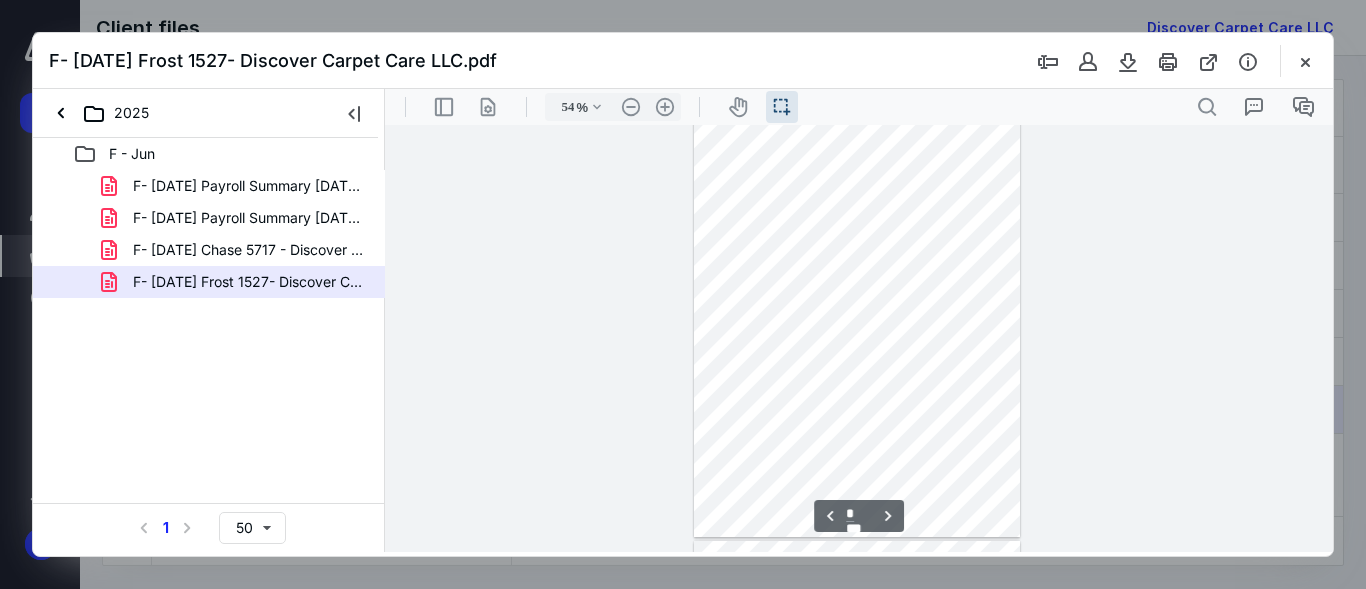 scroll, scrollTop: 38, scrollLeft: 0, axis: vertical 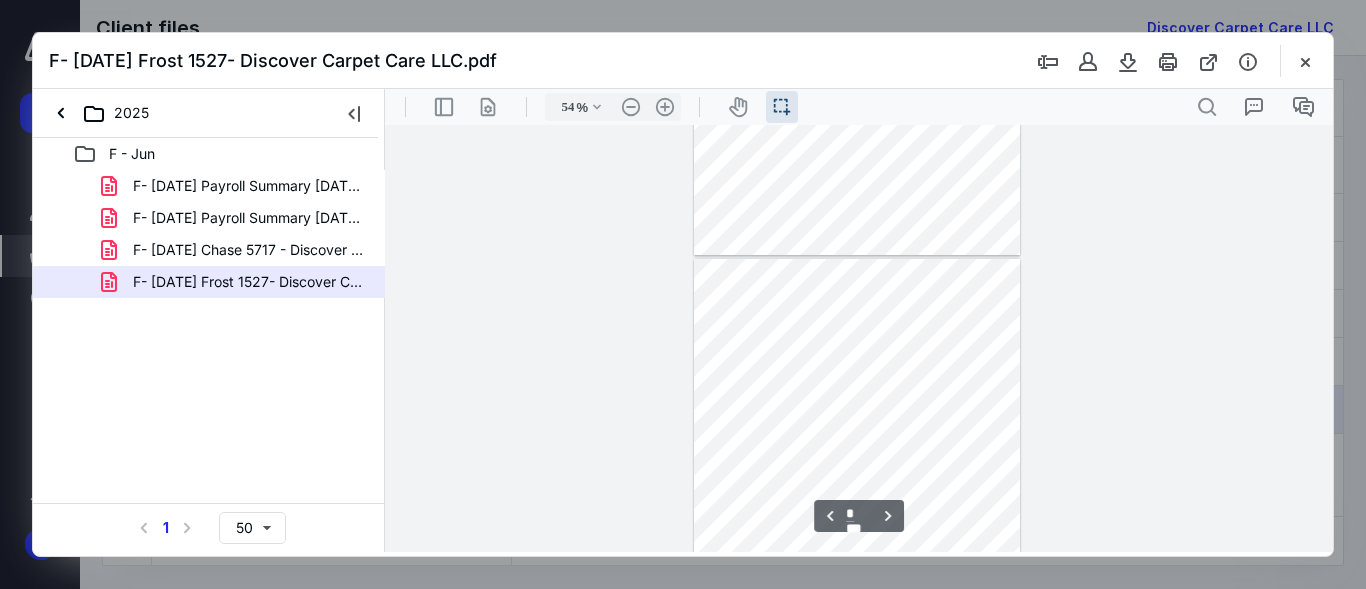 type on "*" 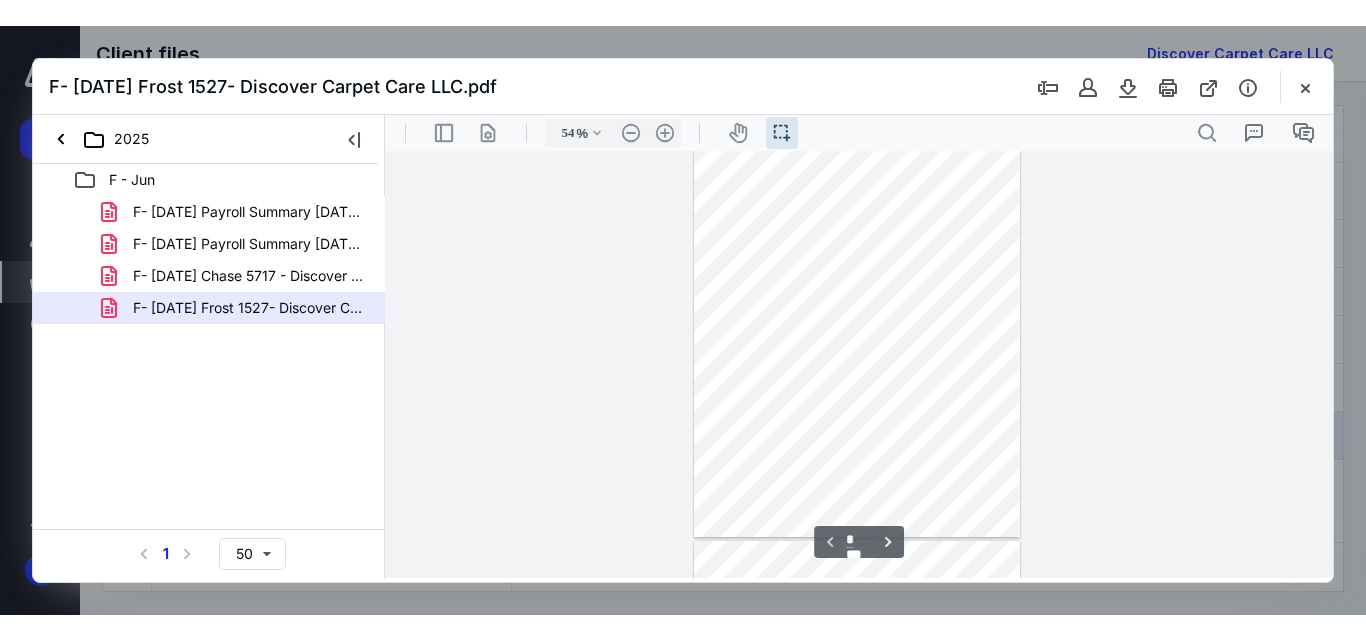 scroll, scrollTop: 0, scrollLeft: 0, axis: both 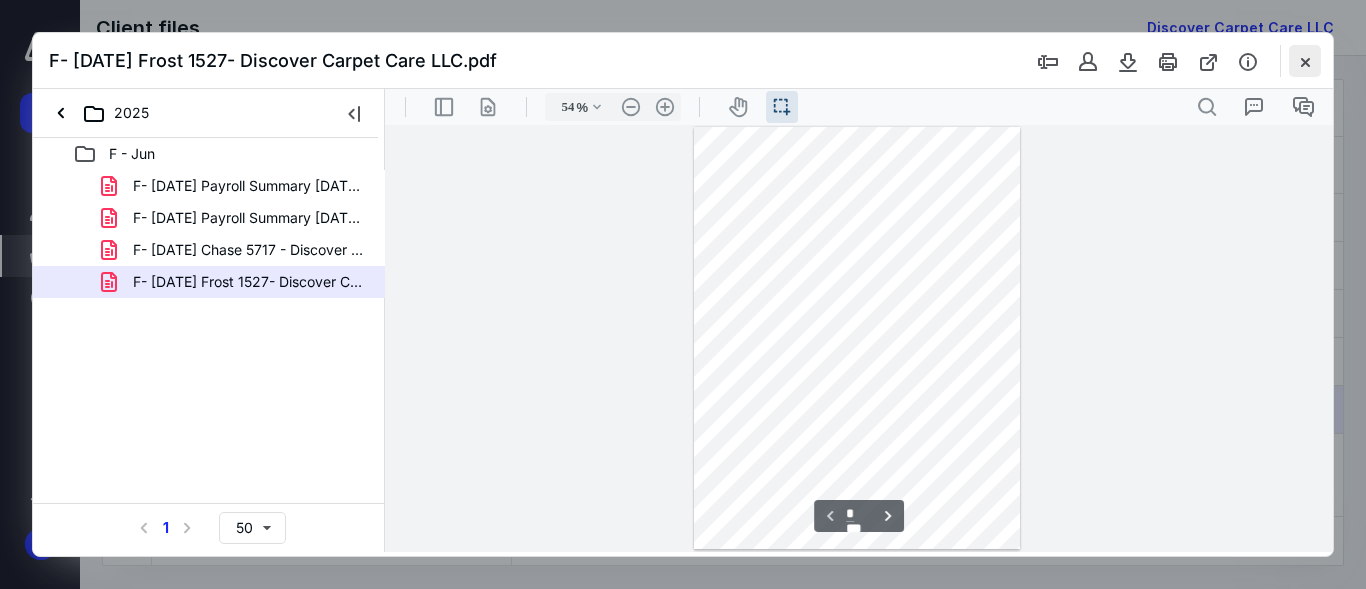 click at bounding box center [1305, 61] 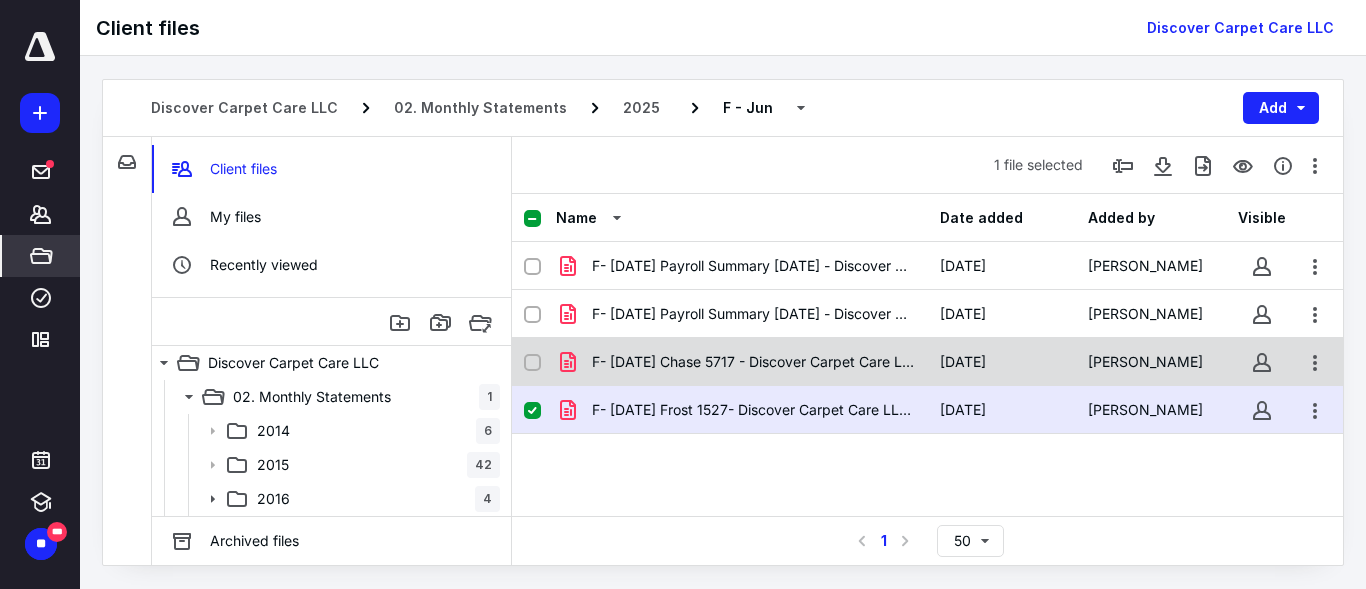 click 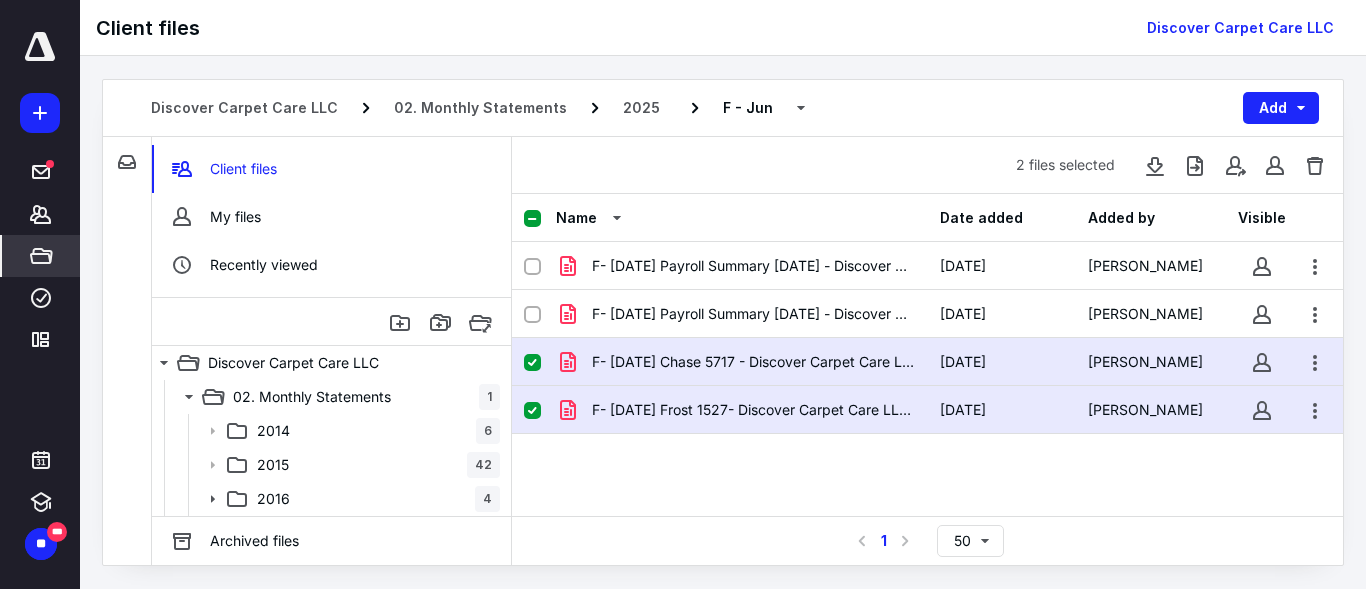 click at bounding box center [532, 411] 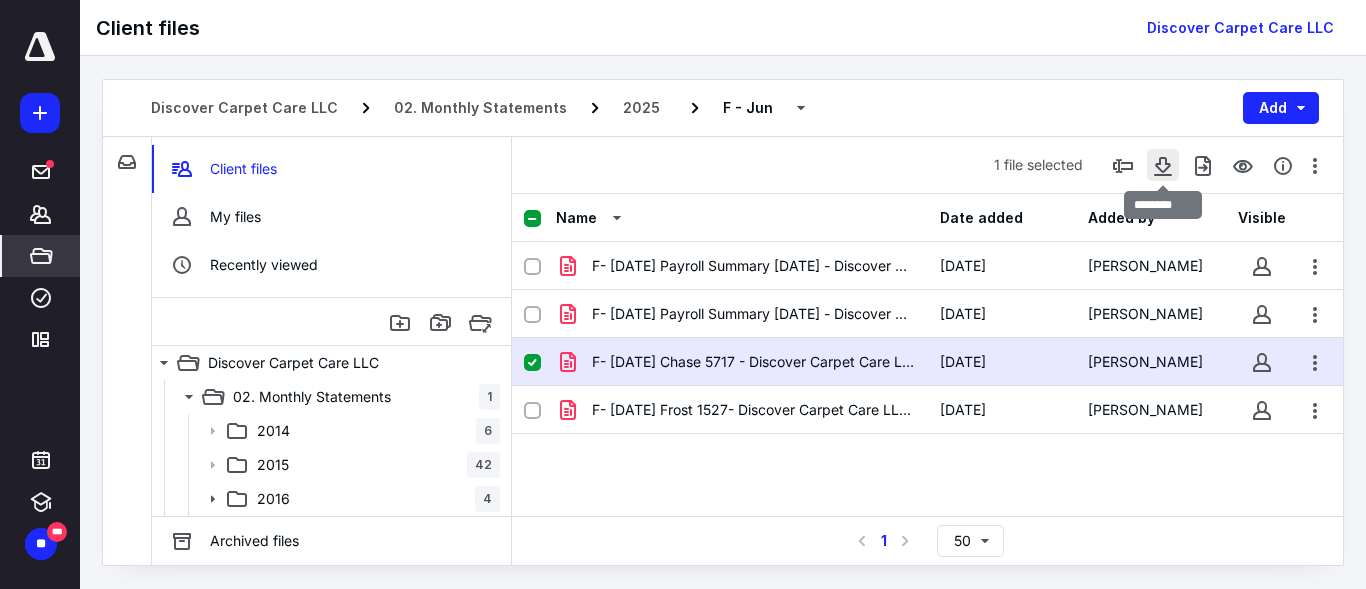 click at bounding box center (1163, 165) 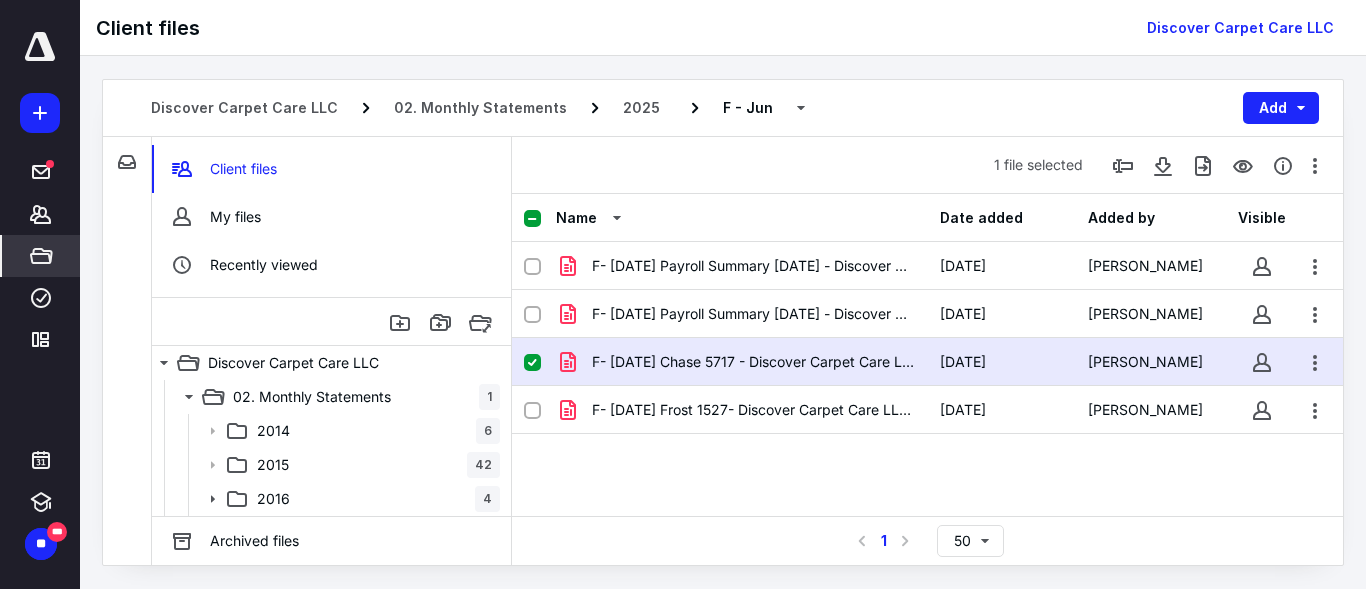 click on "Client files Discover Carpet Care LLC" at bounding box center [723, 28] 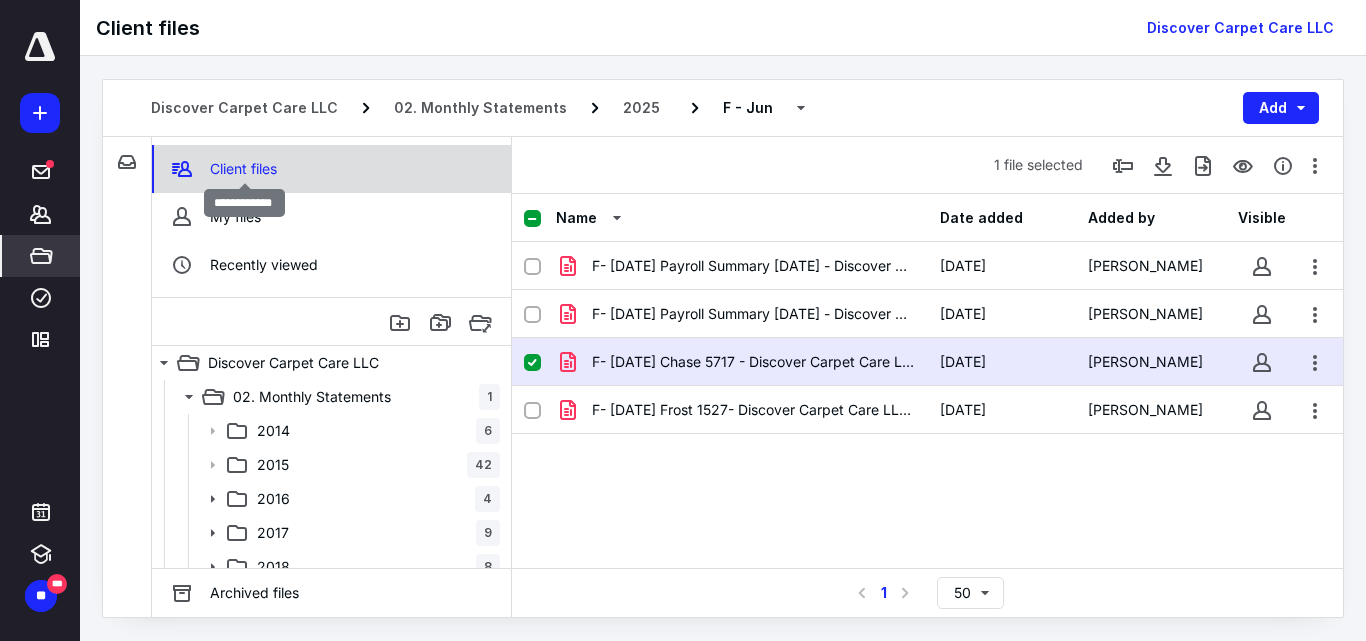 click on "Client files" at bounding box center (243, 169) 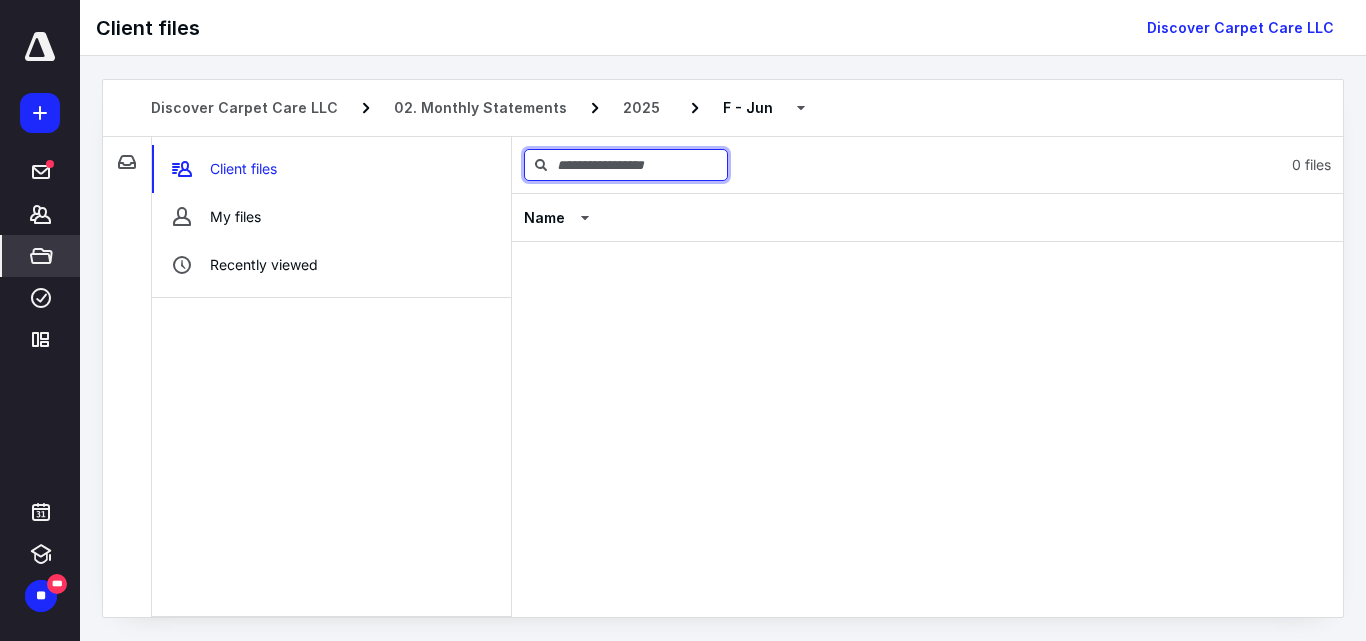 click at bounding box center (626, 165) 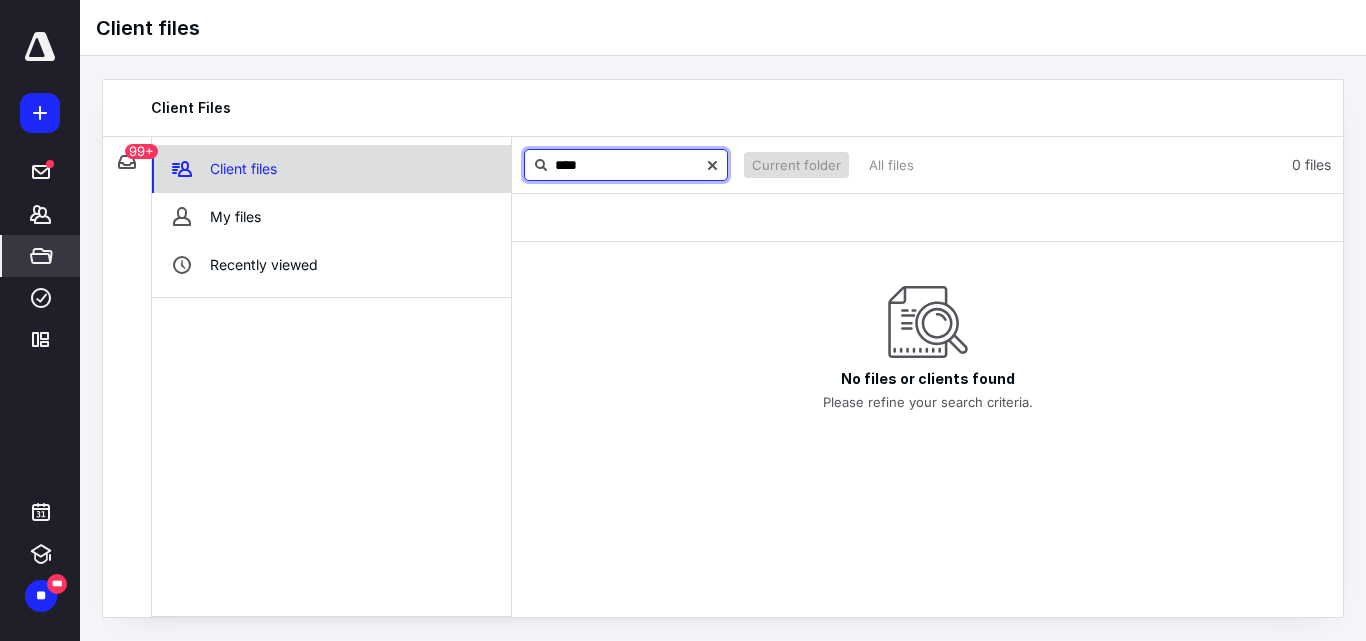 drag, startPoint x: 541, startPoint y: 165, endPoint x: 508, endPoint y: 172, distance: 33.734257 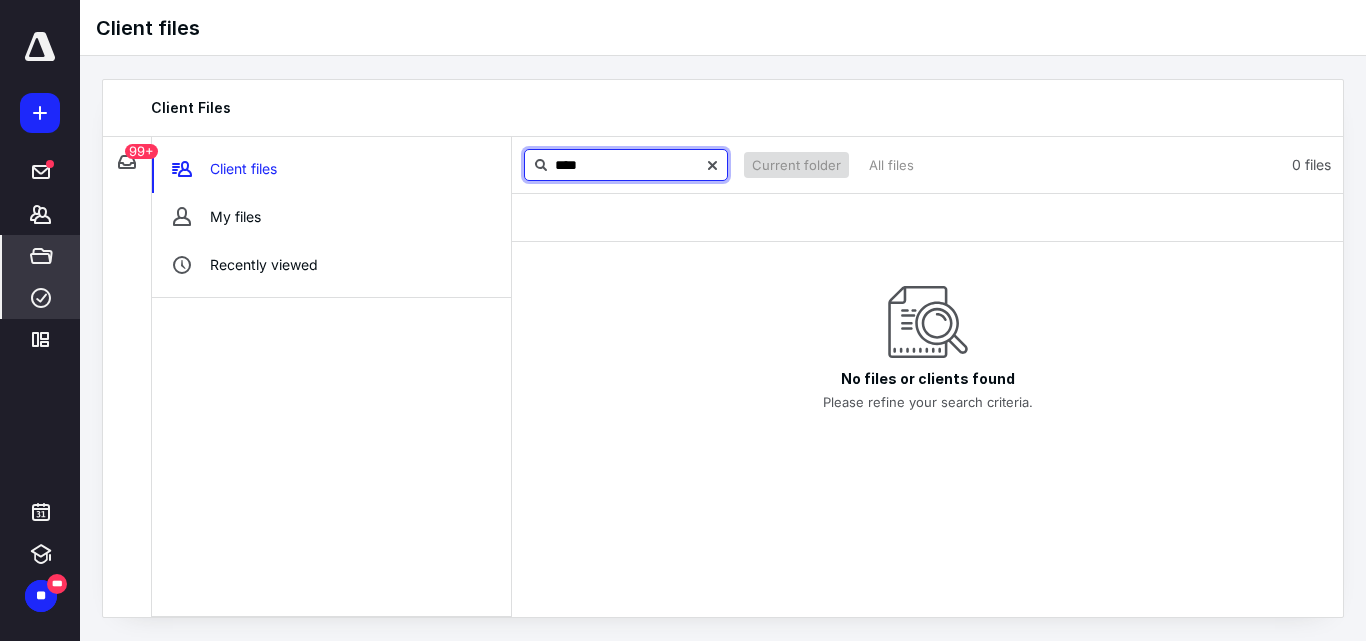 type on "****" 